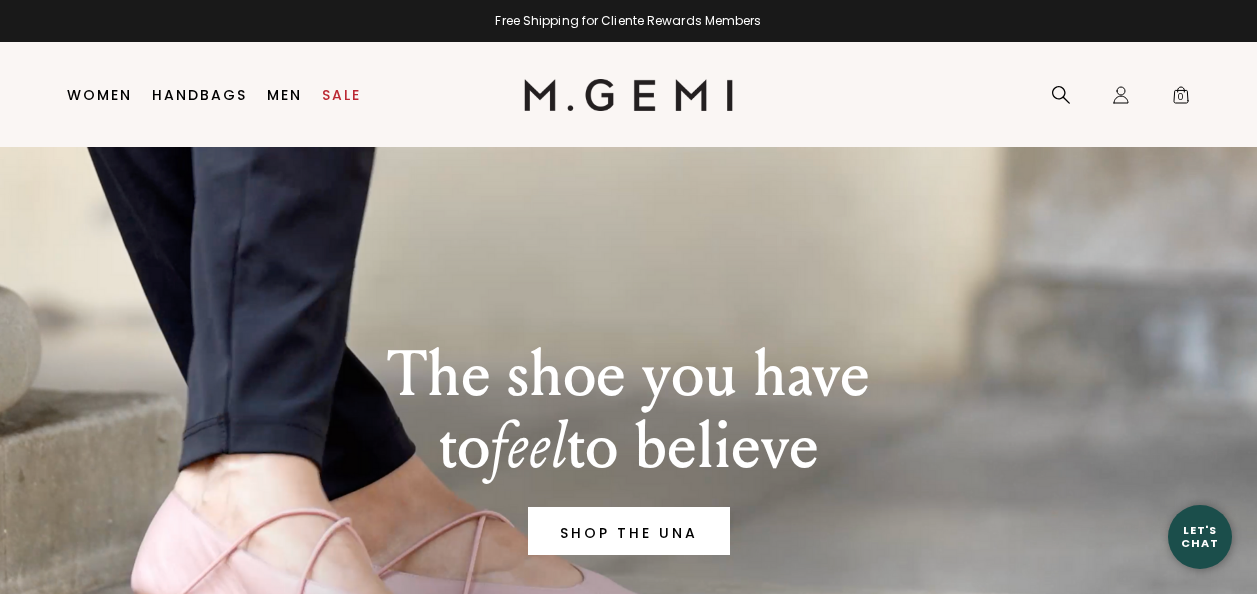scroll, scrollTop: 0, scrollLeft: 0, axis: both 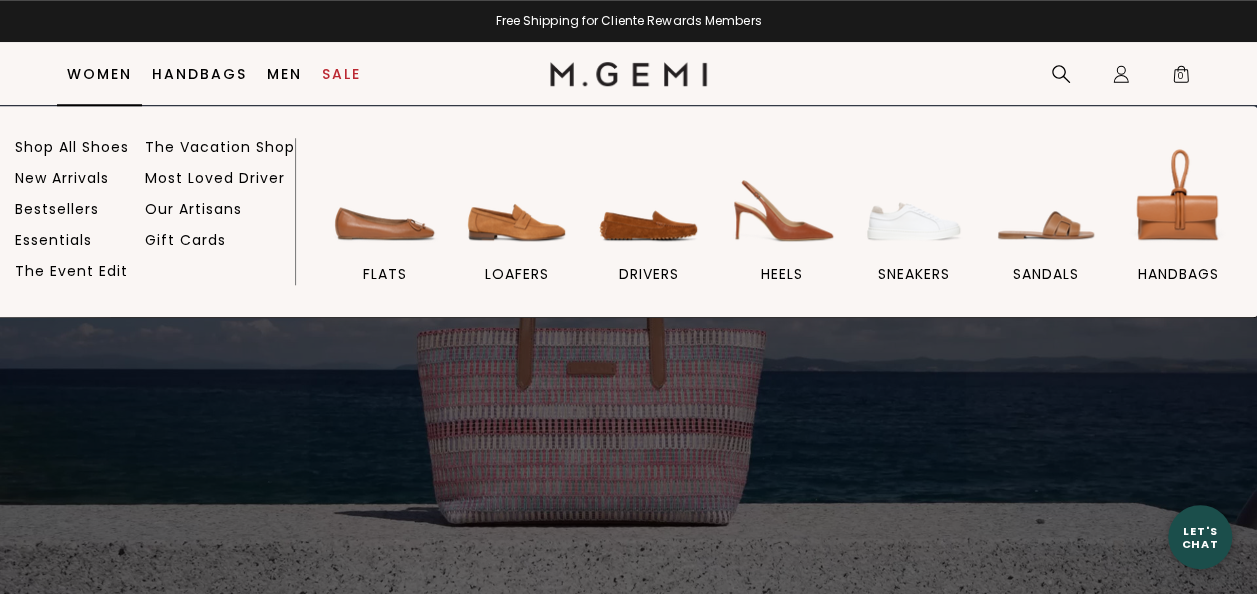 click on "Women" at bounding box center [99, 74] 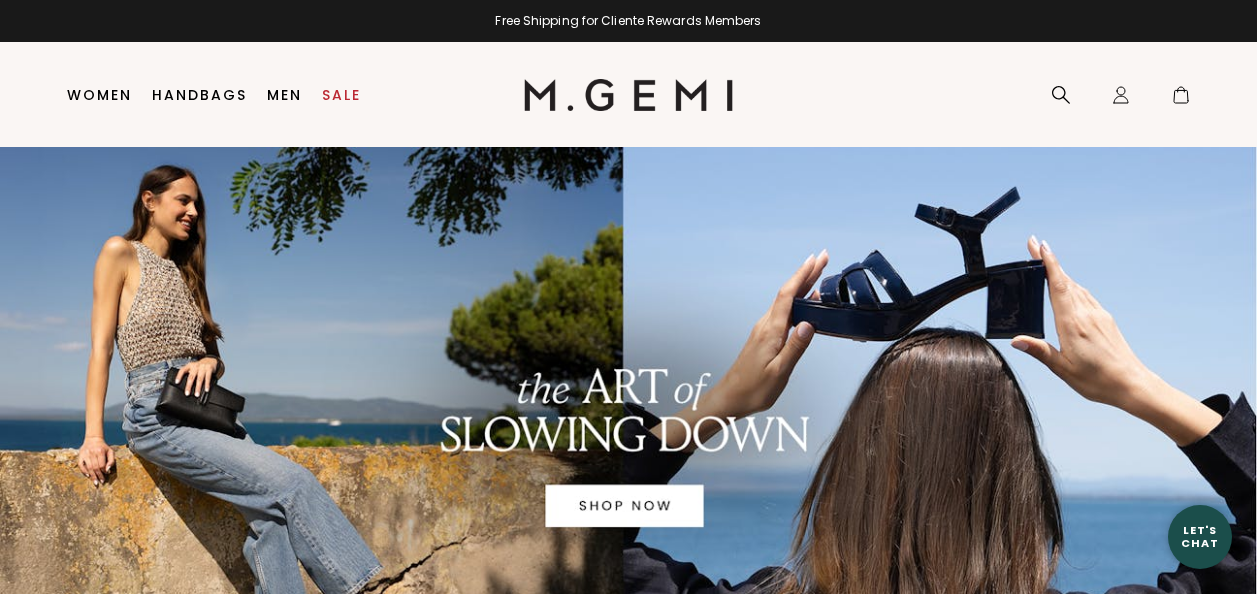 scroll, scrollTop: 0, scrollLeft: 0, axis: both 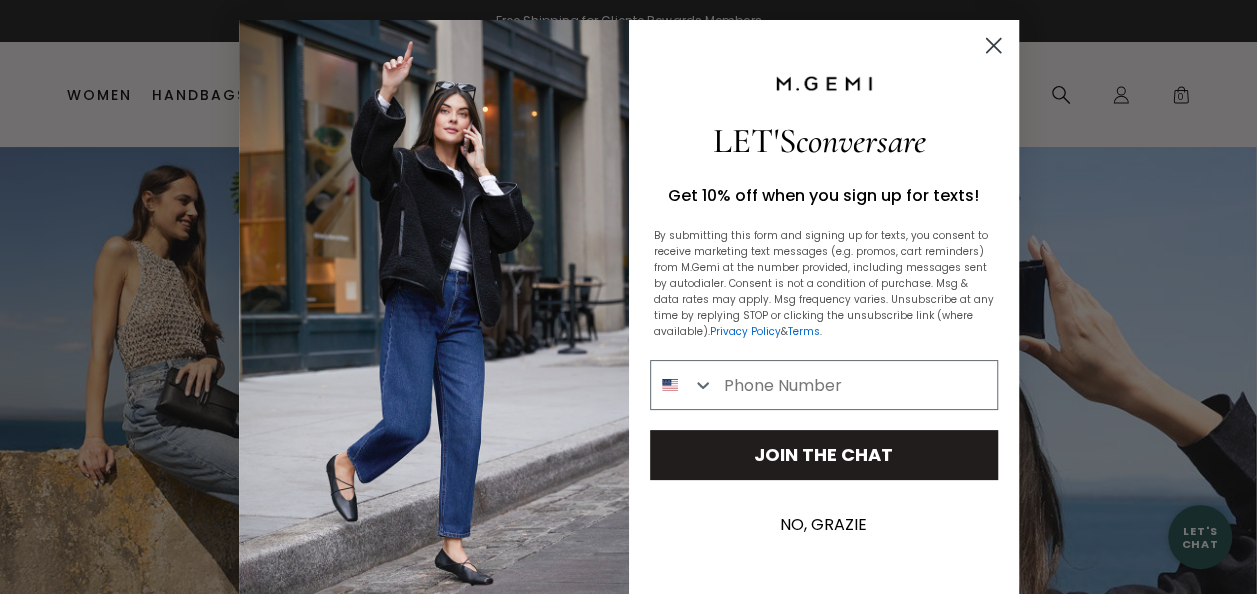 click 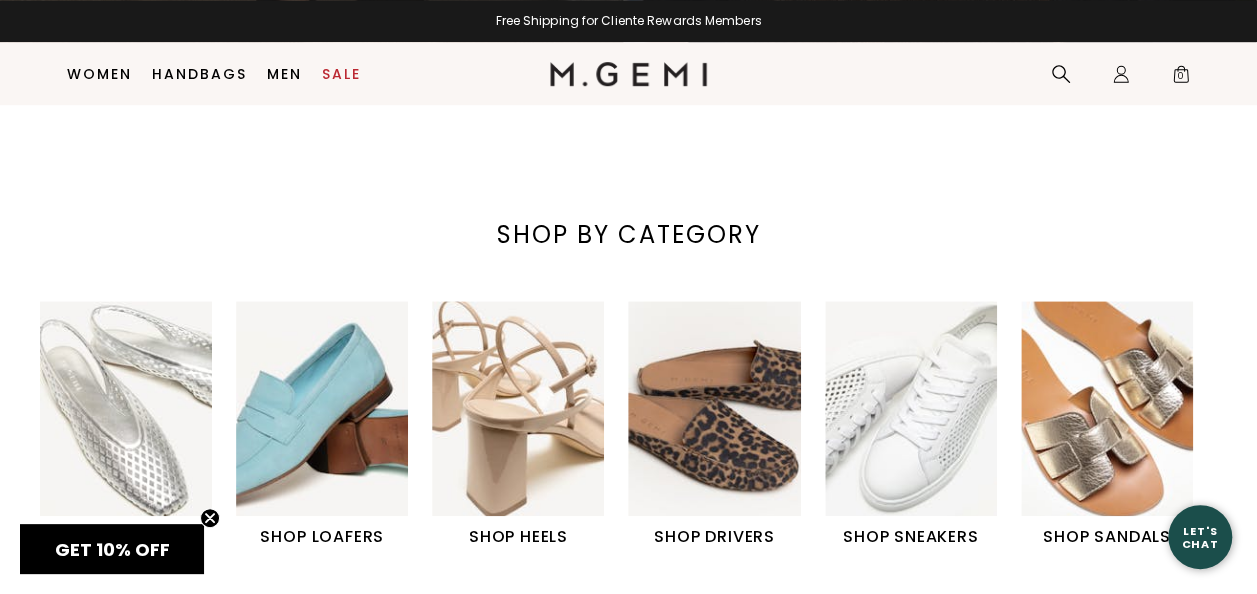 scroll, scrollTop: 718, scrollLeft: 0, axis: vertical 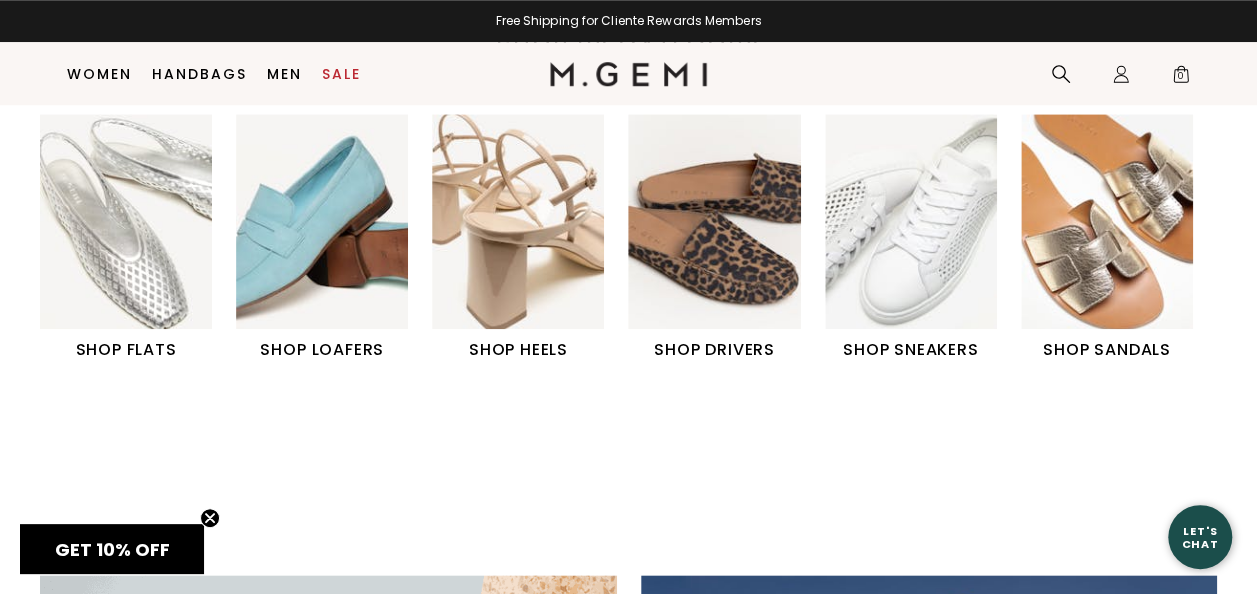 click at bounding box center (126, 221) 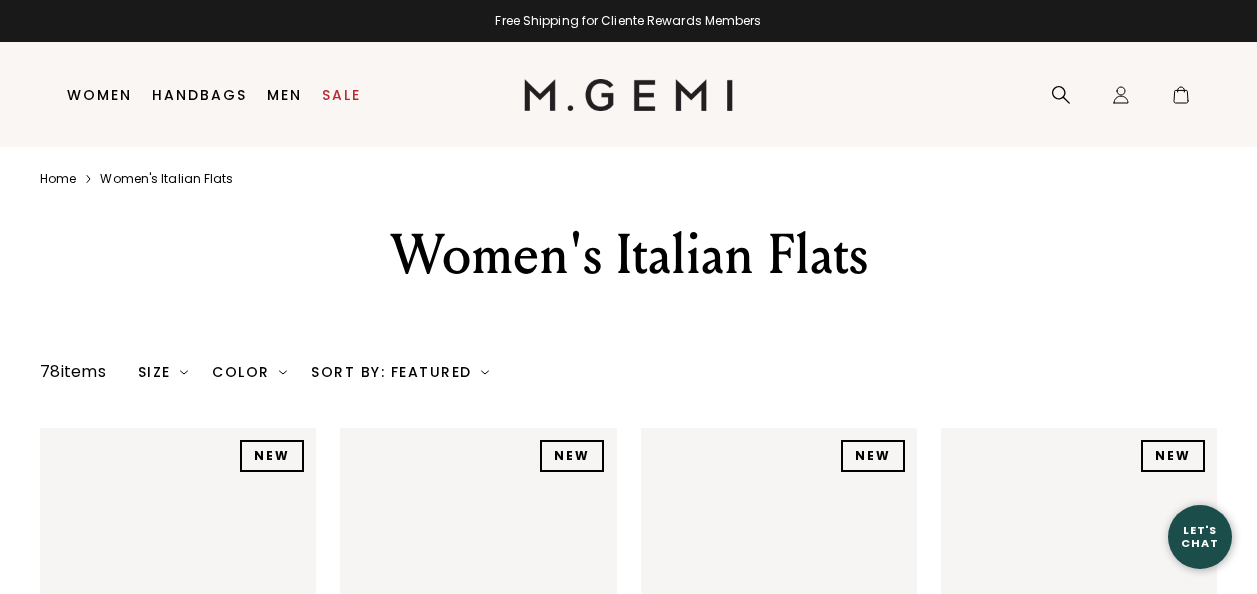 scroll, scrollTop: 0, scrollLeft: 0, axis: both 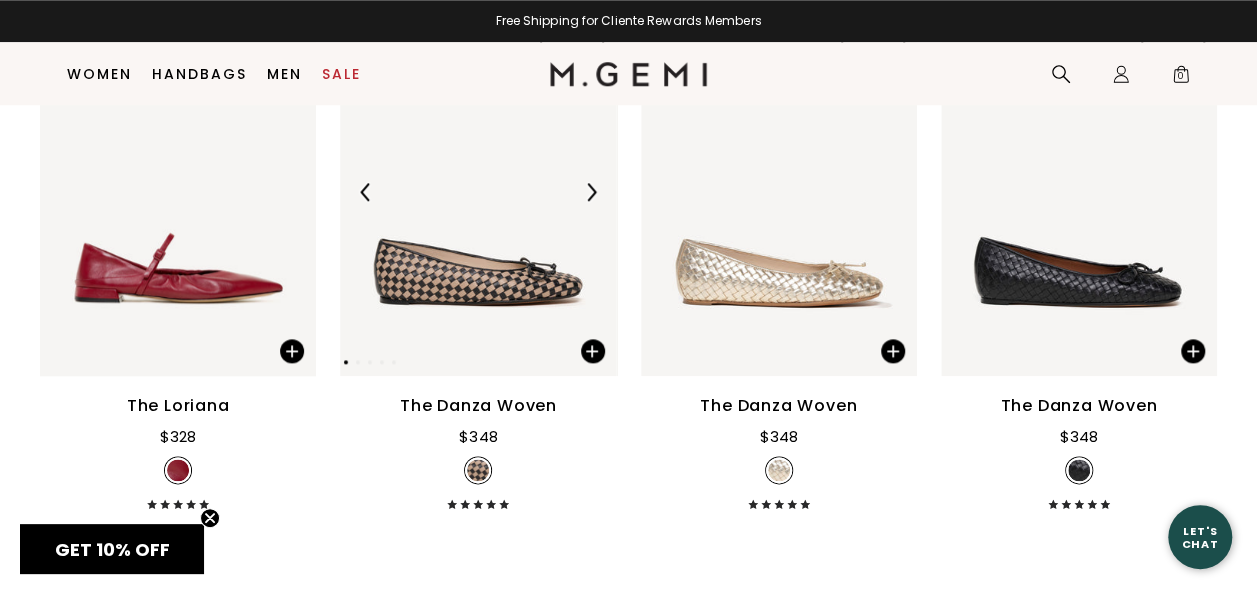 click at bounding box center [478, 192] 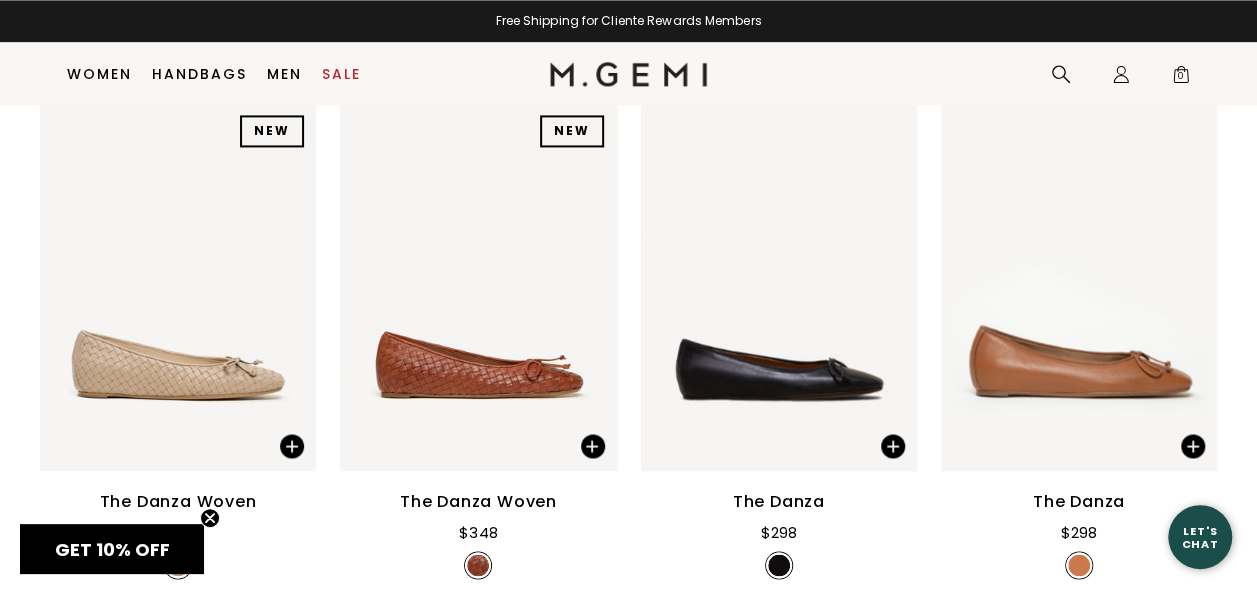 scroll, scrollTop: 5290, scrollLeft: 0, axis: vertical 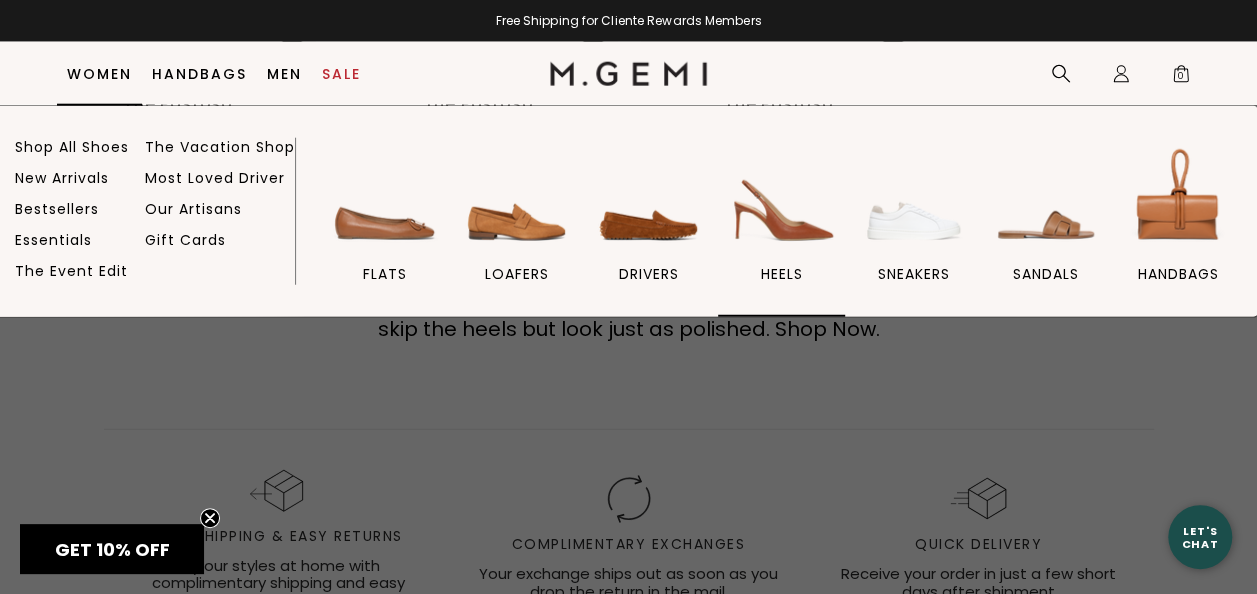 click at bounding box center [781, 199] 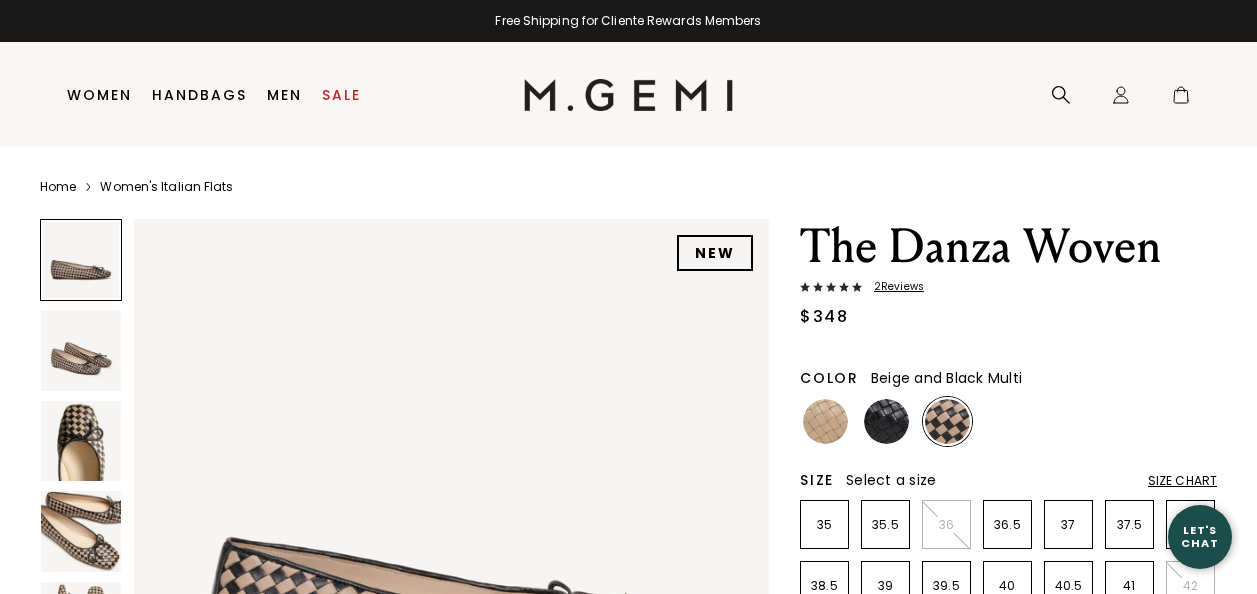 scroll, scrollTop: 0, scrollLeft: 0, axis: both 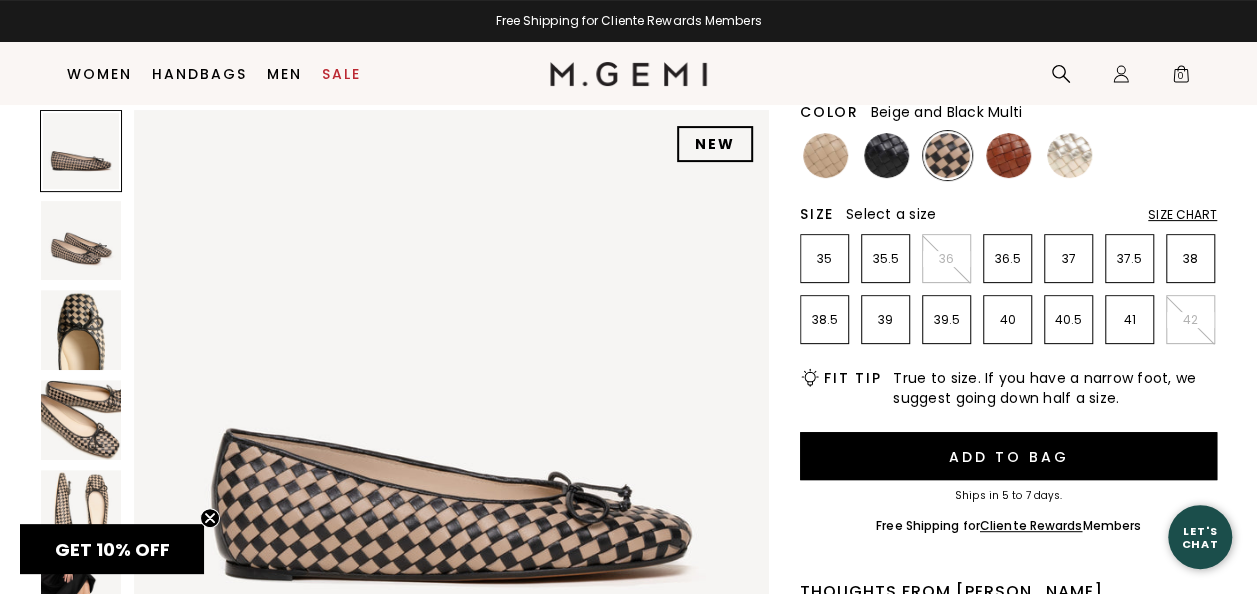 click at bounding box center (81, 420) 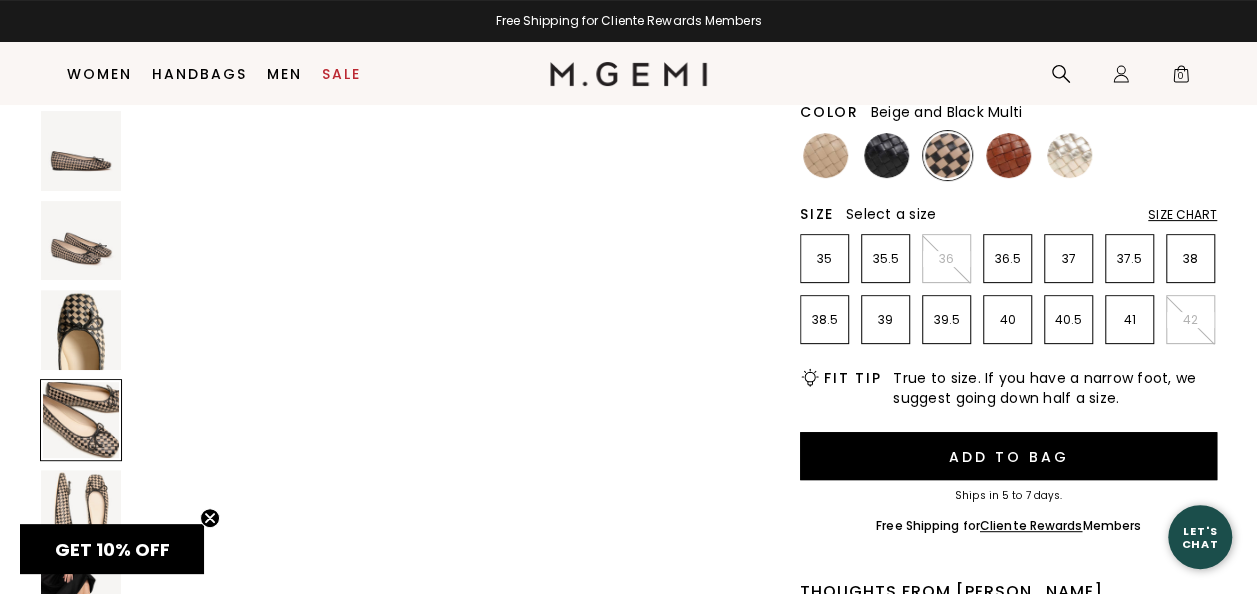 scroll, scrollTop: 1919, scrollLeft: 0, axis: vertical 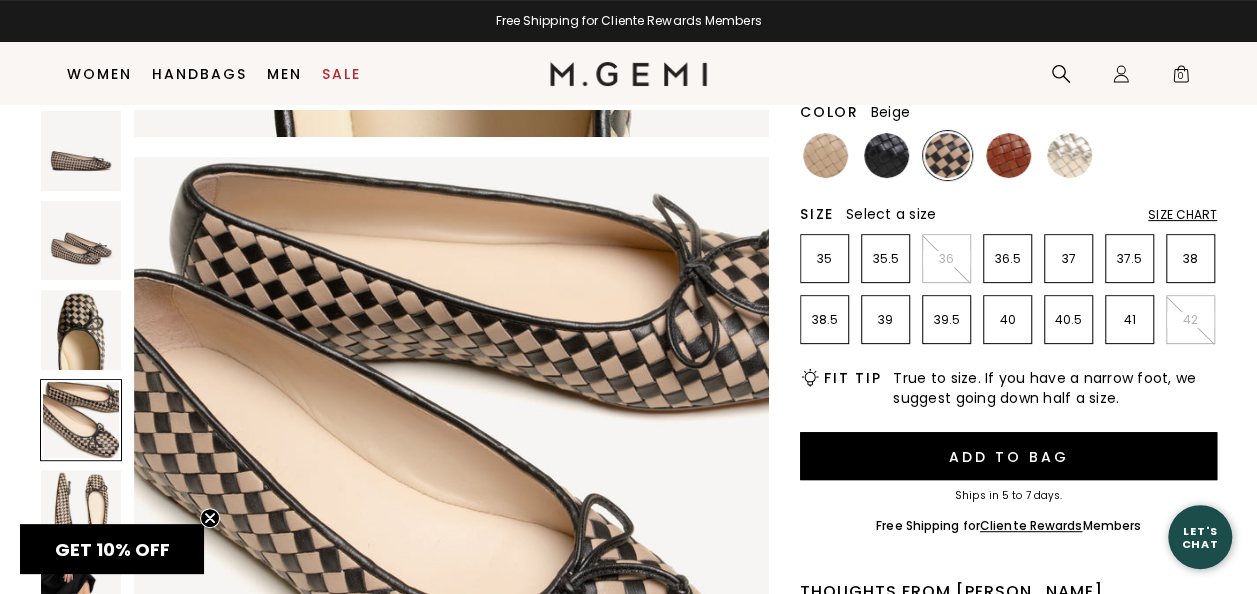 click at bounding box center [825, 155] 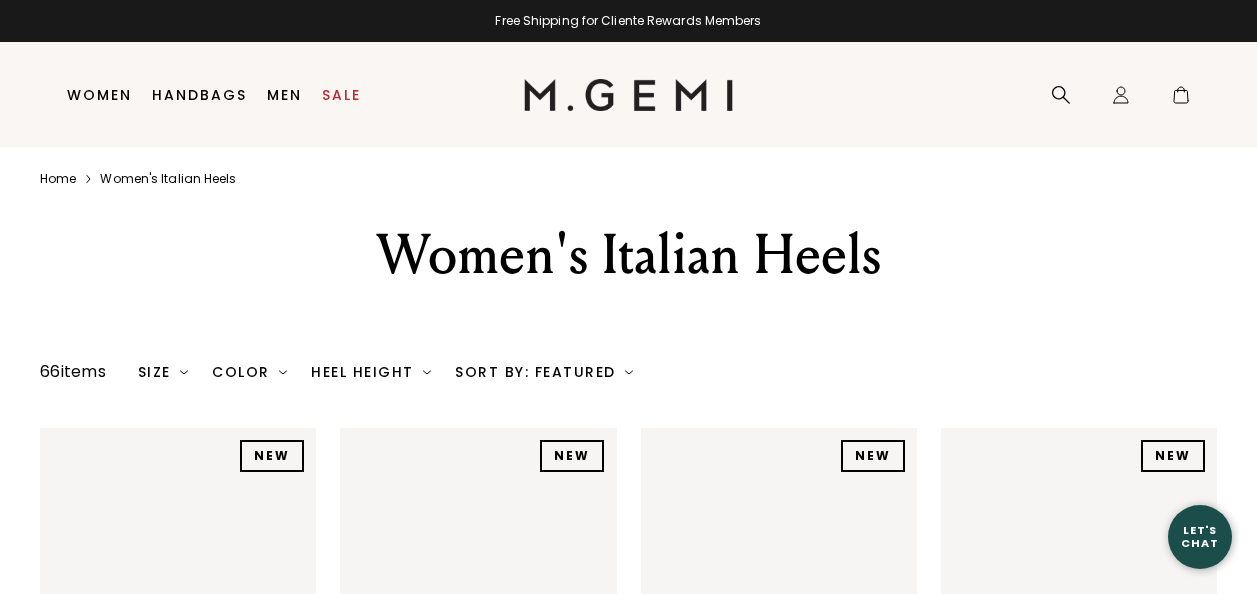 scroll, scrollTop: 0, scrollLeft: 0, axis: both 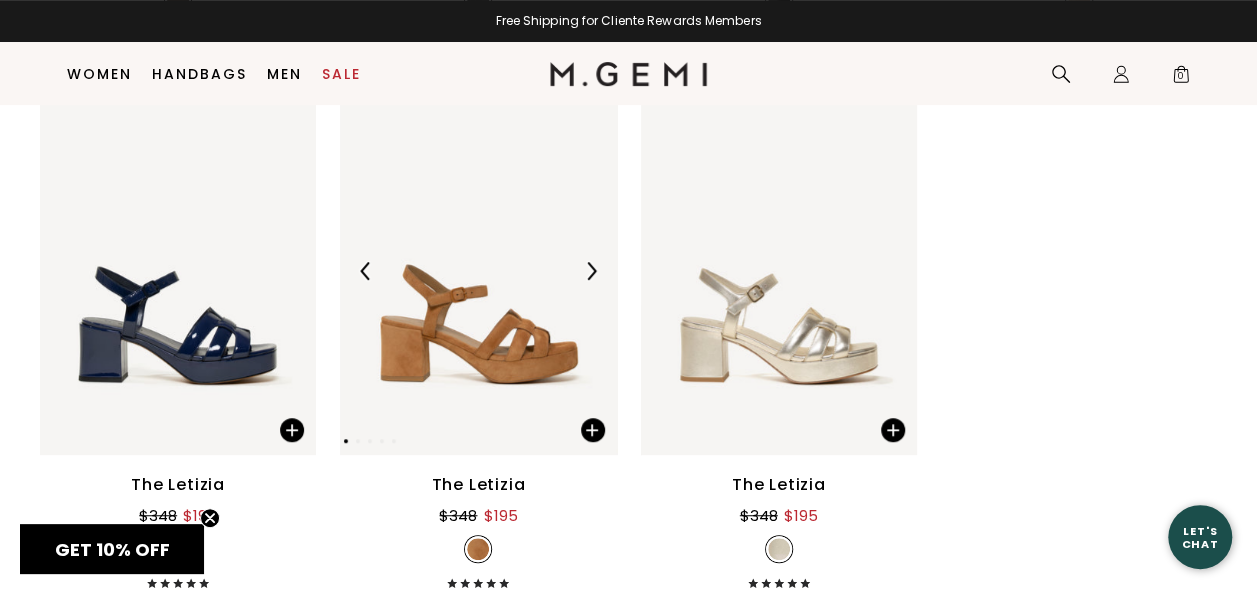 click at bounding box center [478, 271] 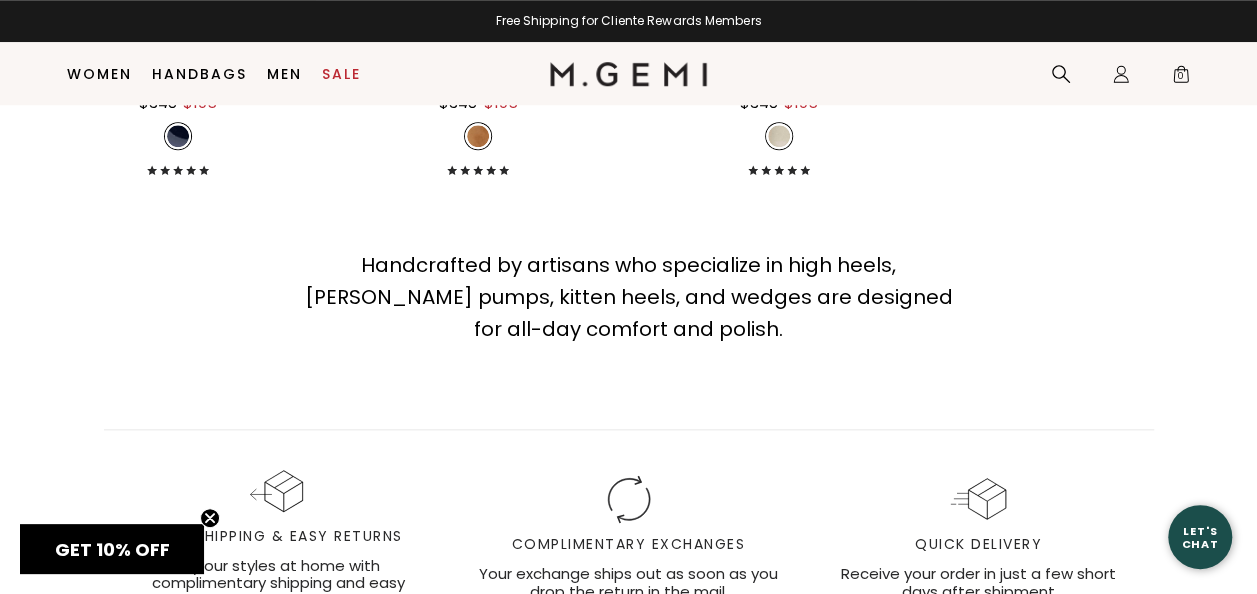 scroll, scrollTop: 8425, scrollLeft: 0, axis: vertical 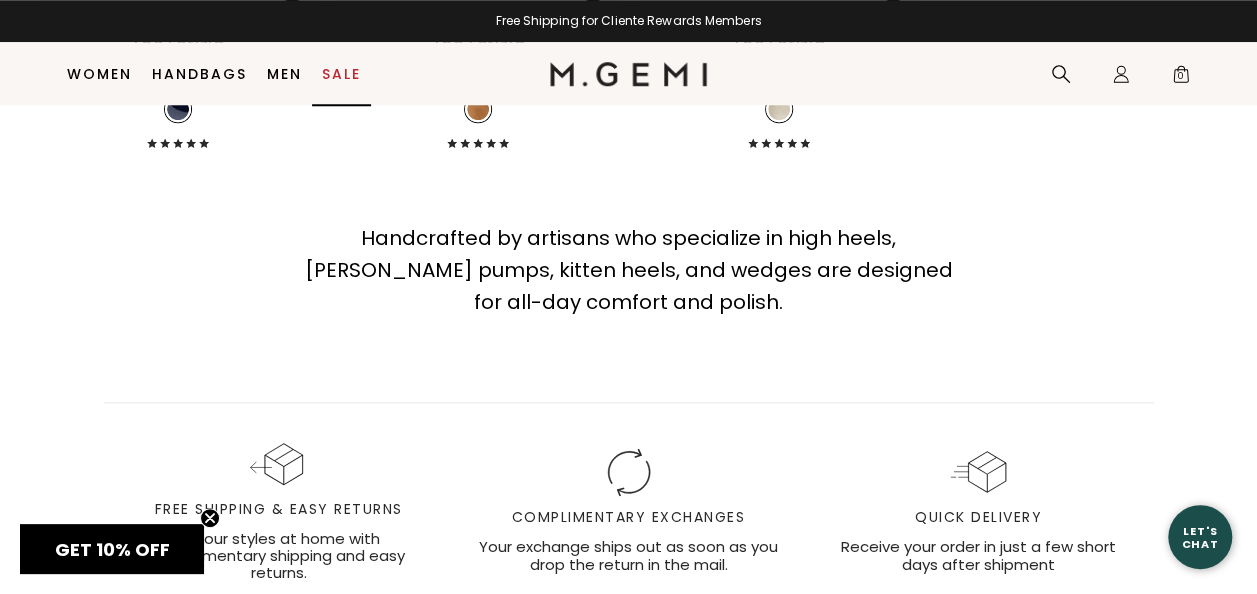 click on "Sale" at bounding box center [341, 74] 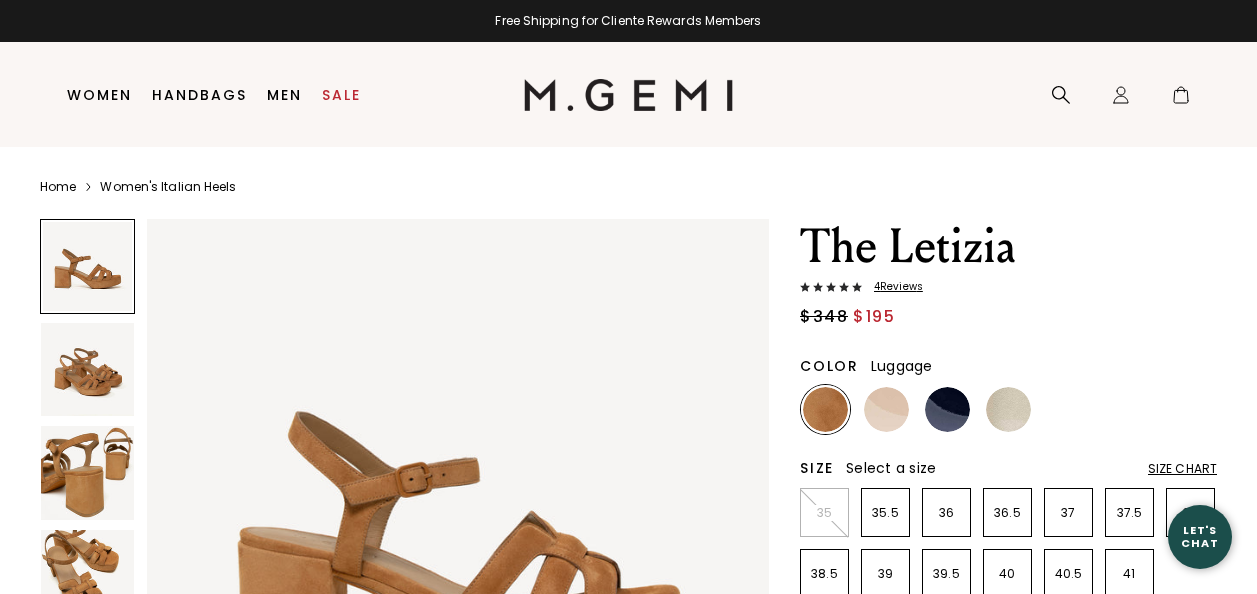scroll, scrollTop: 0, scrollLeft: 0, axis: both 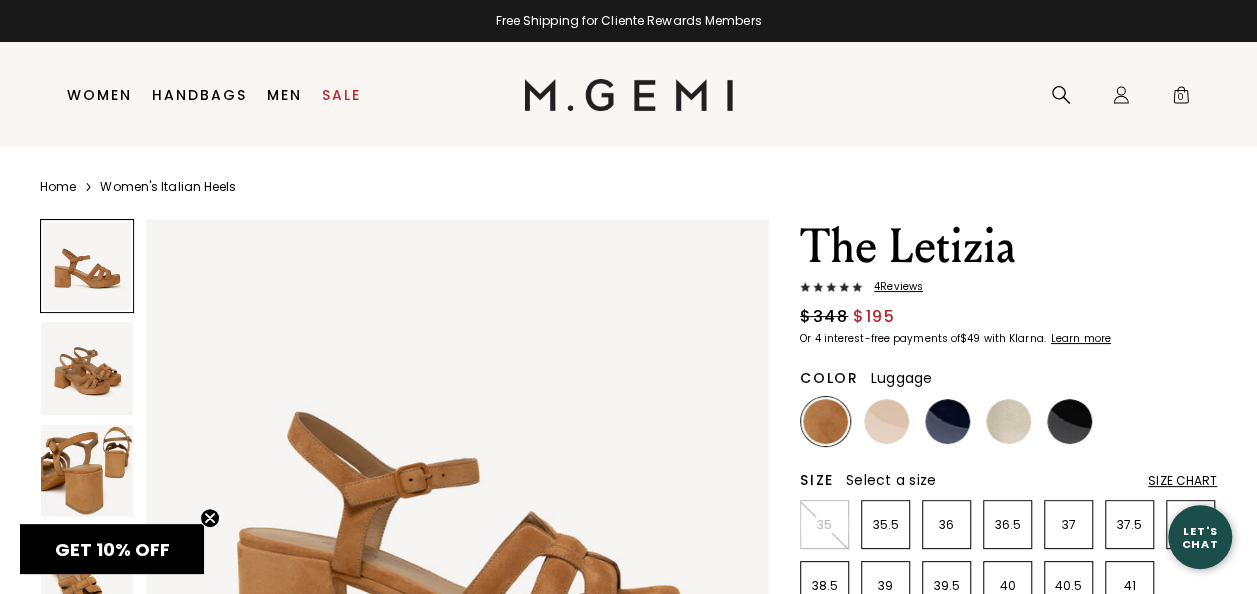 click at bounding box center (87, 368) 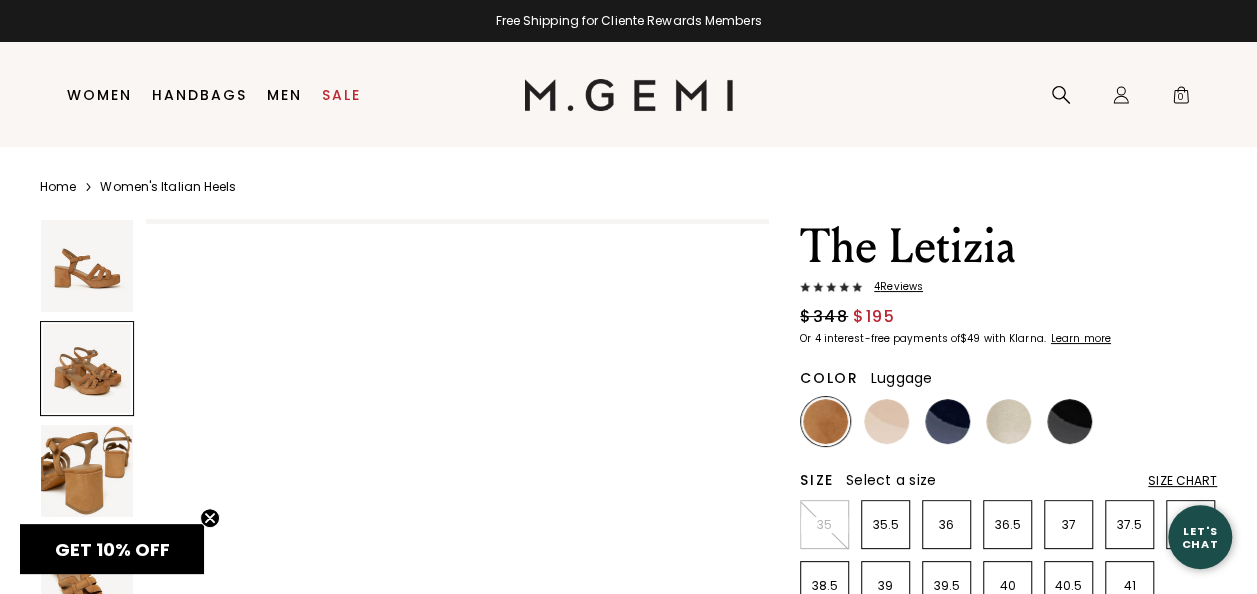 scroll, scrollTop: 627, scrollLeft: 0, axis: vertical 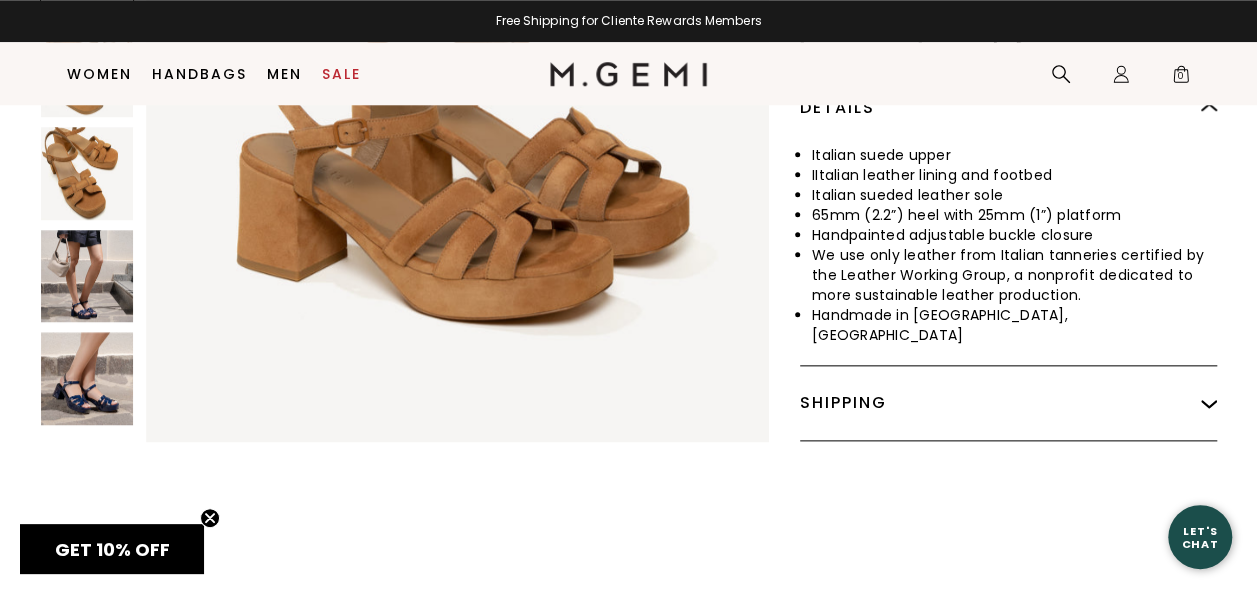 click at bounding box center (87, 276) 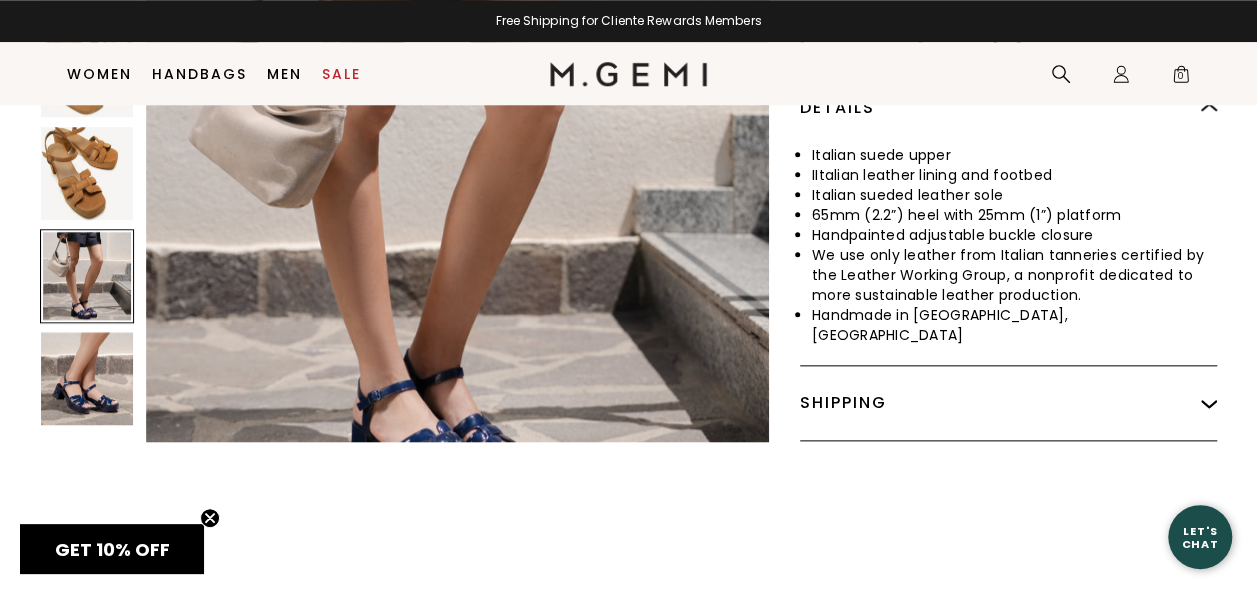scroll, scrollTop: 2507, scrollLeft: 0, axis: vertical 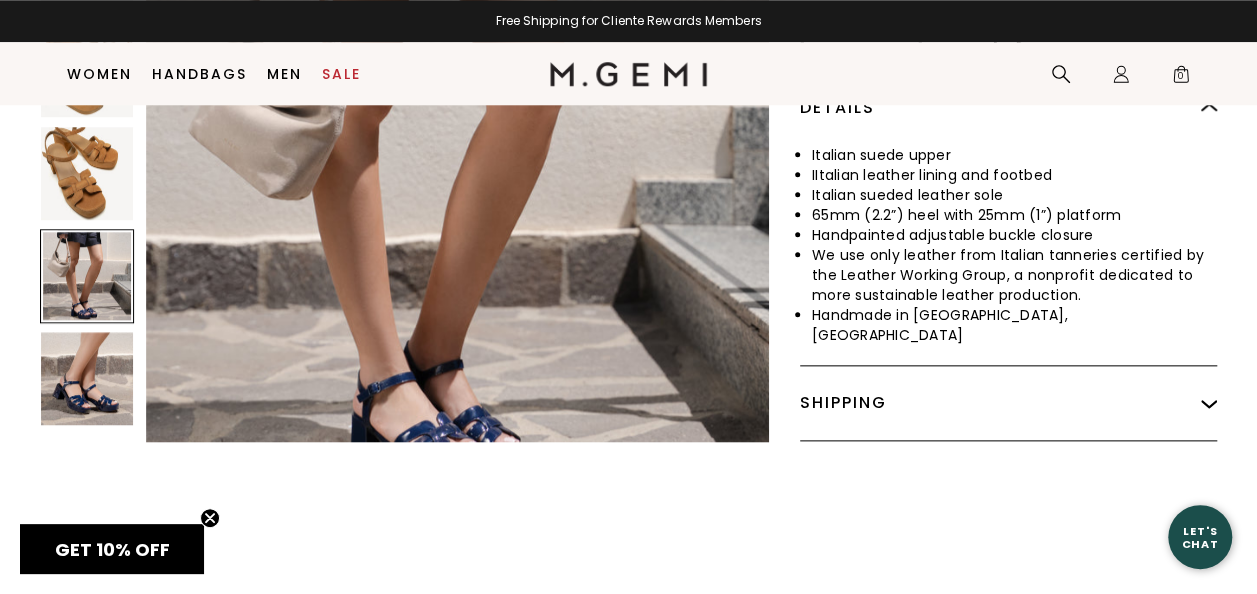 click at bounding box center [87, 378] 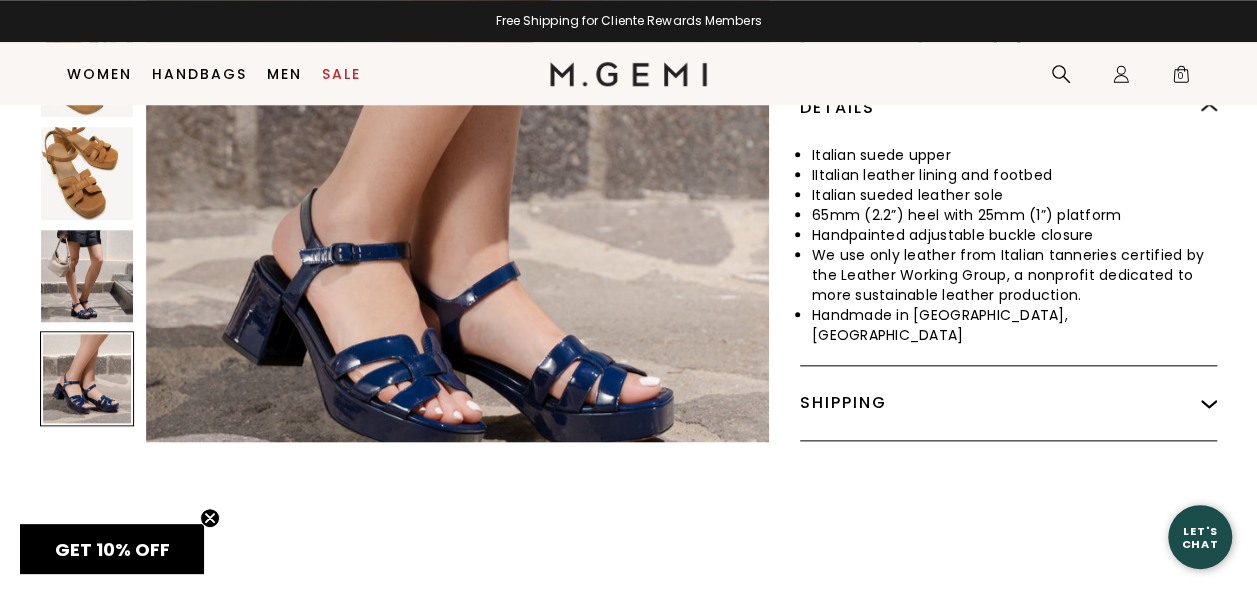 scroll, scrollTop: 3134, scrollLeft: 0, axis: vertical 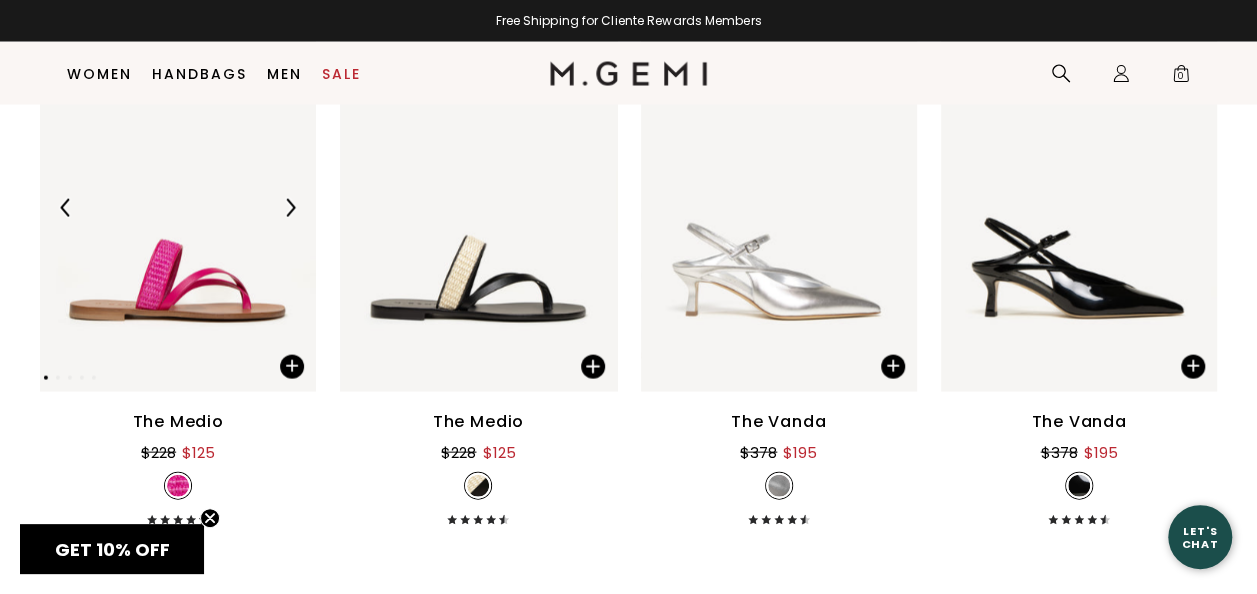 click at bounding box center (178, 208) 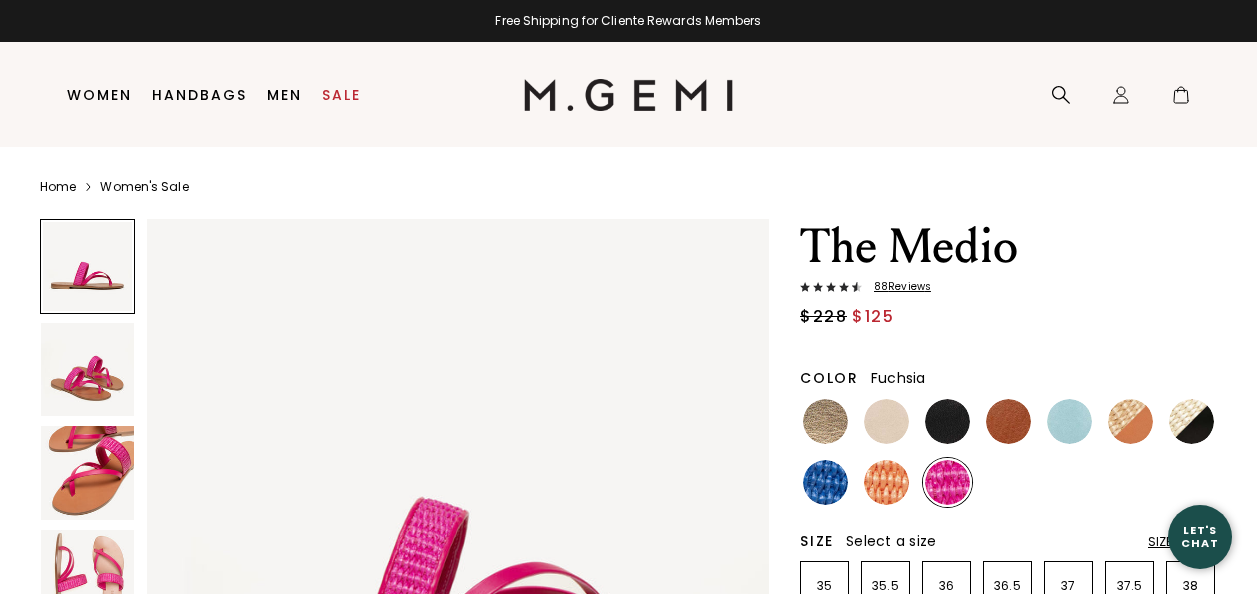 scroll, scrollTop: 0, scrollLeft: 0, axis: both 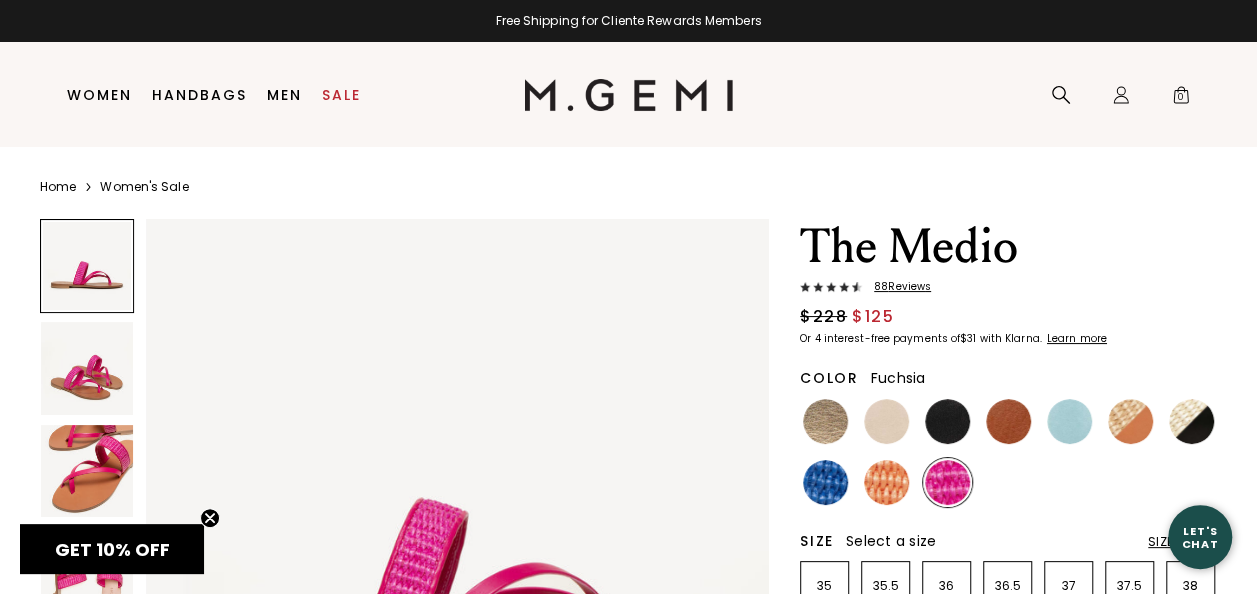 click at bounding box center [87, 368] 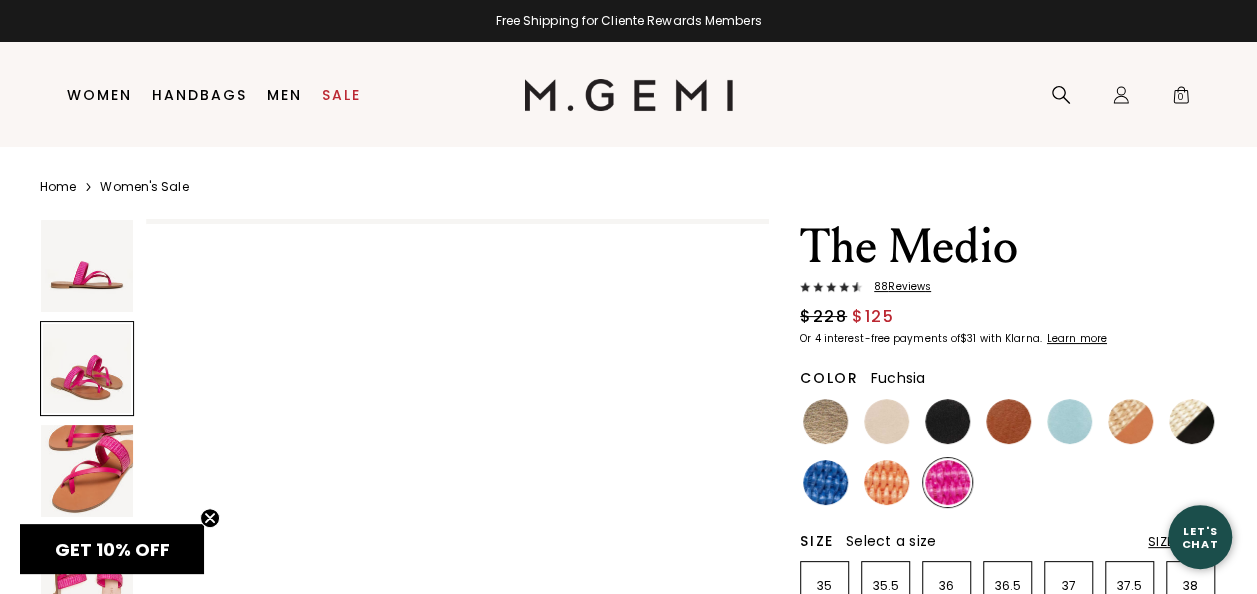 scroll, scrollTop: 627, scrollLeft: 0, axis: vertical 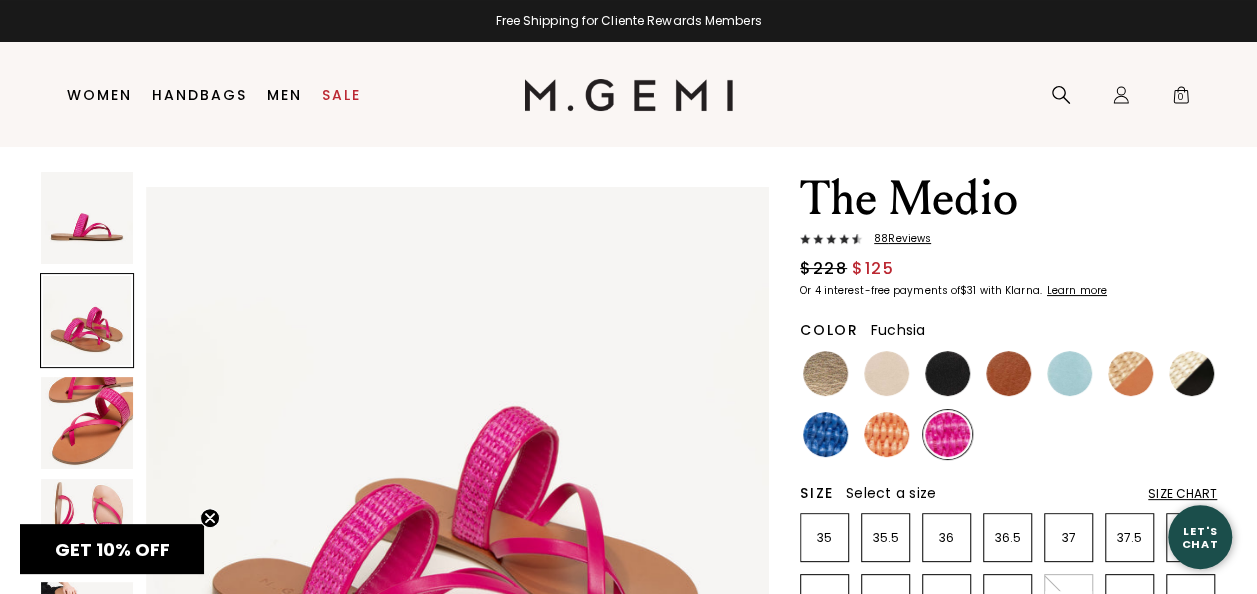 click on "88  Review s" at bounding box center (896, 239) 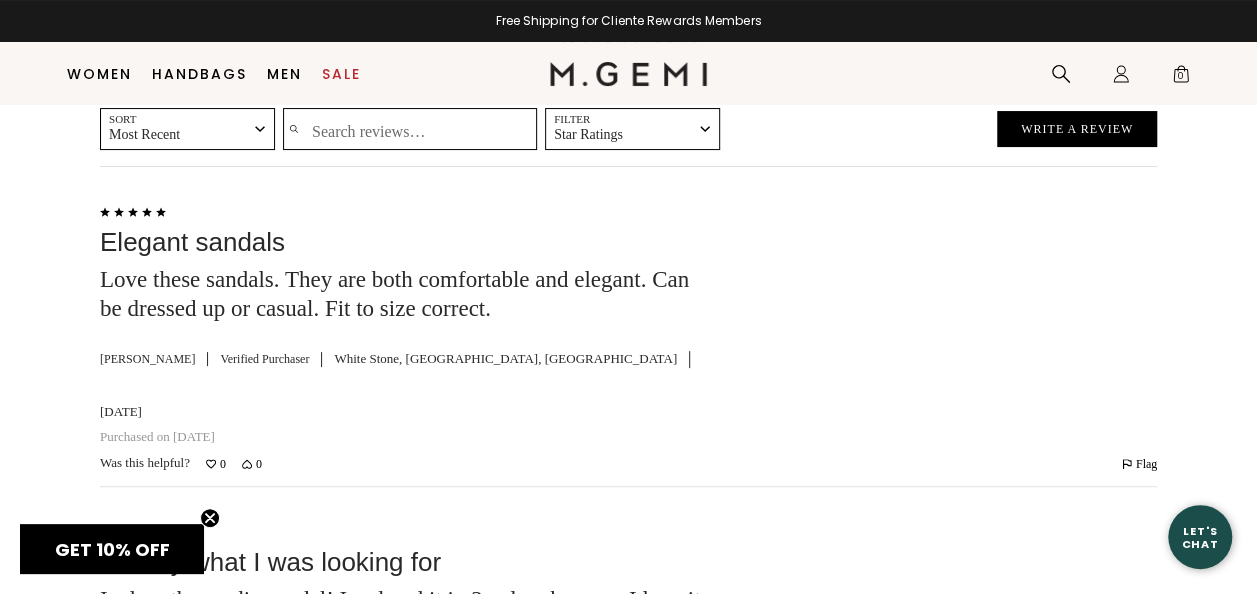 scroll, scrollTop: 3897, scrollLeft: 0, axis: vertical 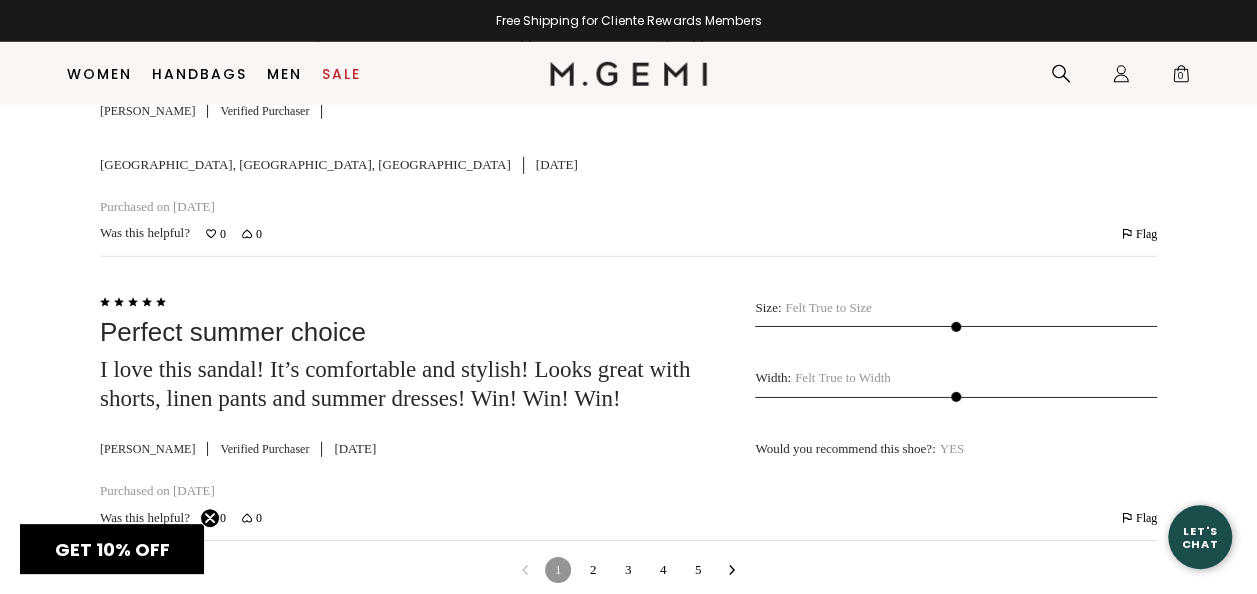 click 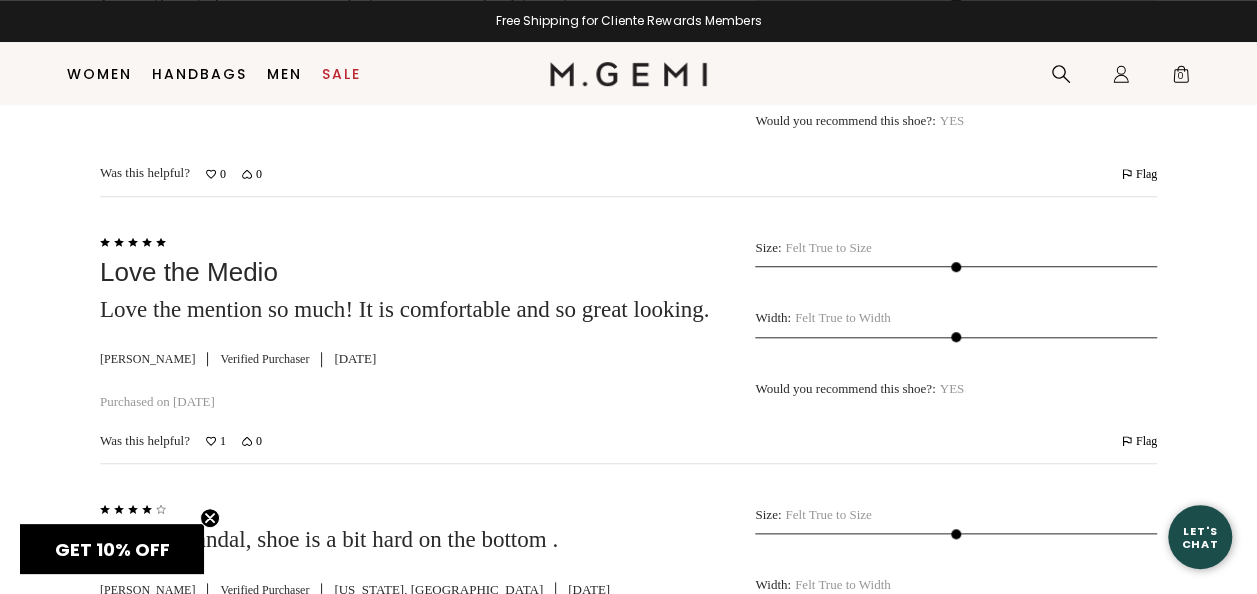 scroll, scrollTop: 3969, scrollLeft: 0, axis: vertical 